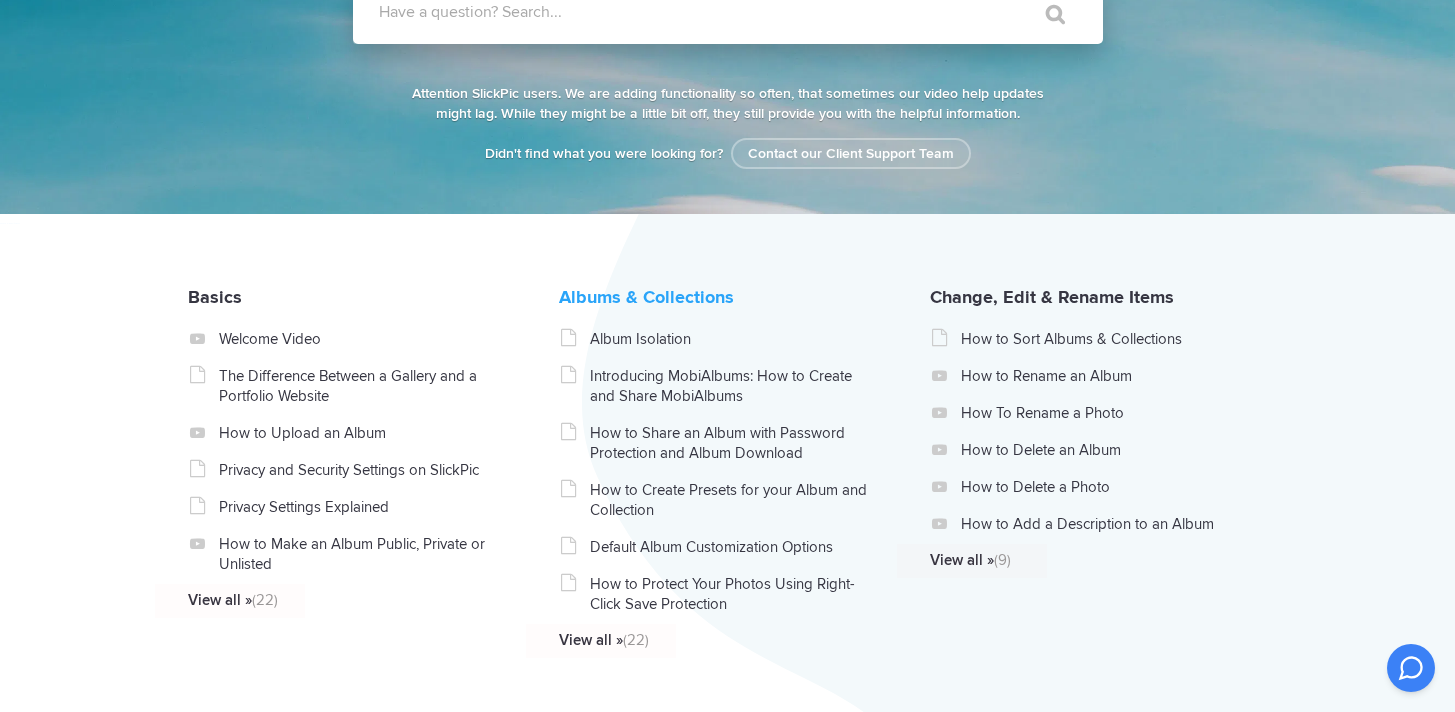 scroll, scrollTop: 241, scrollLeft: 0, axis: vertical 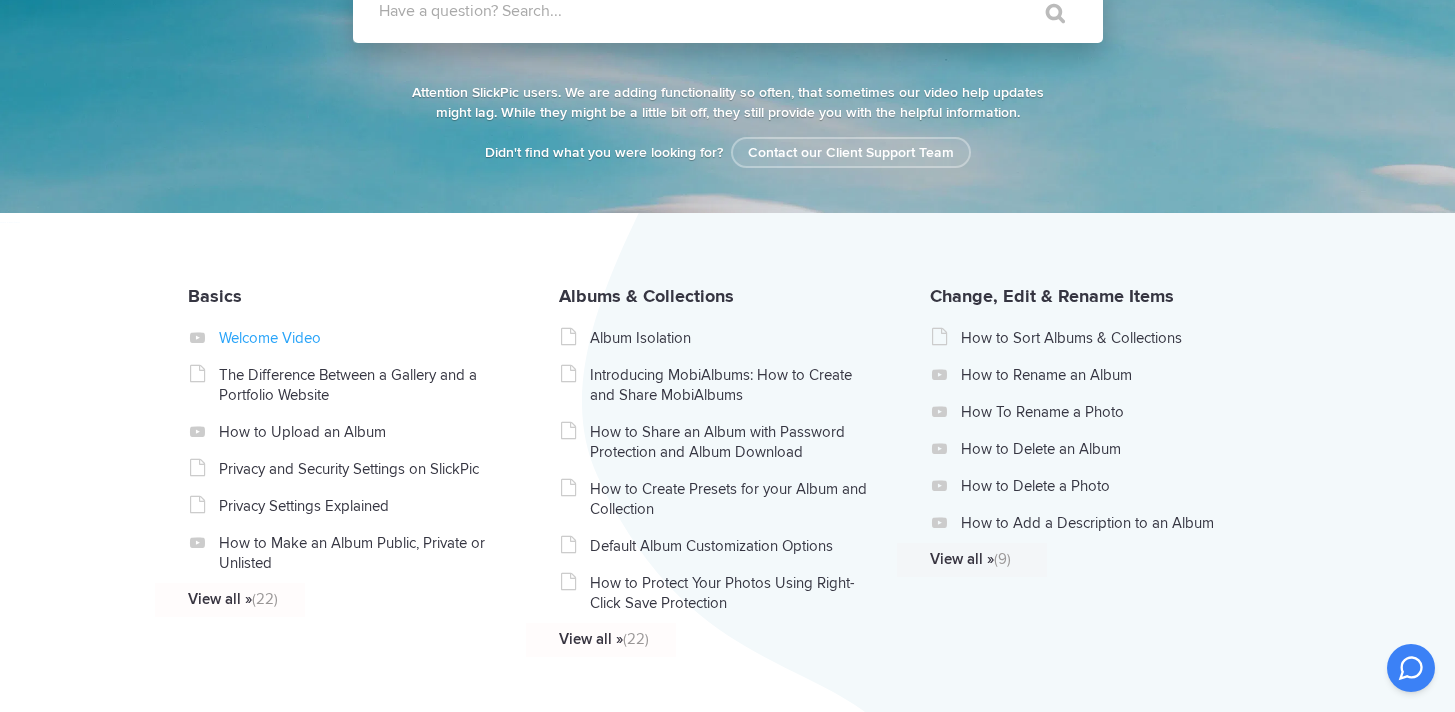 click on "Welcome Video" at bounding box center [360, 338] 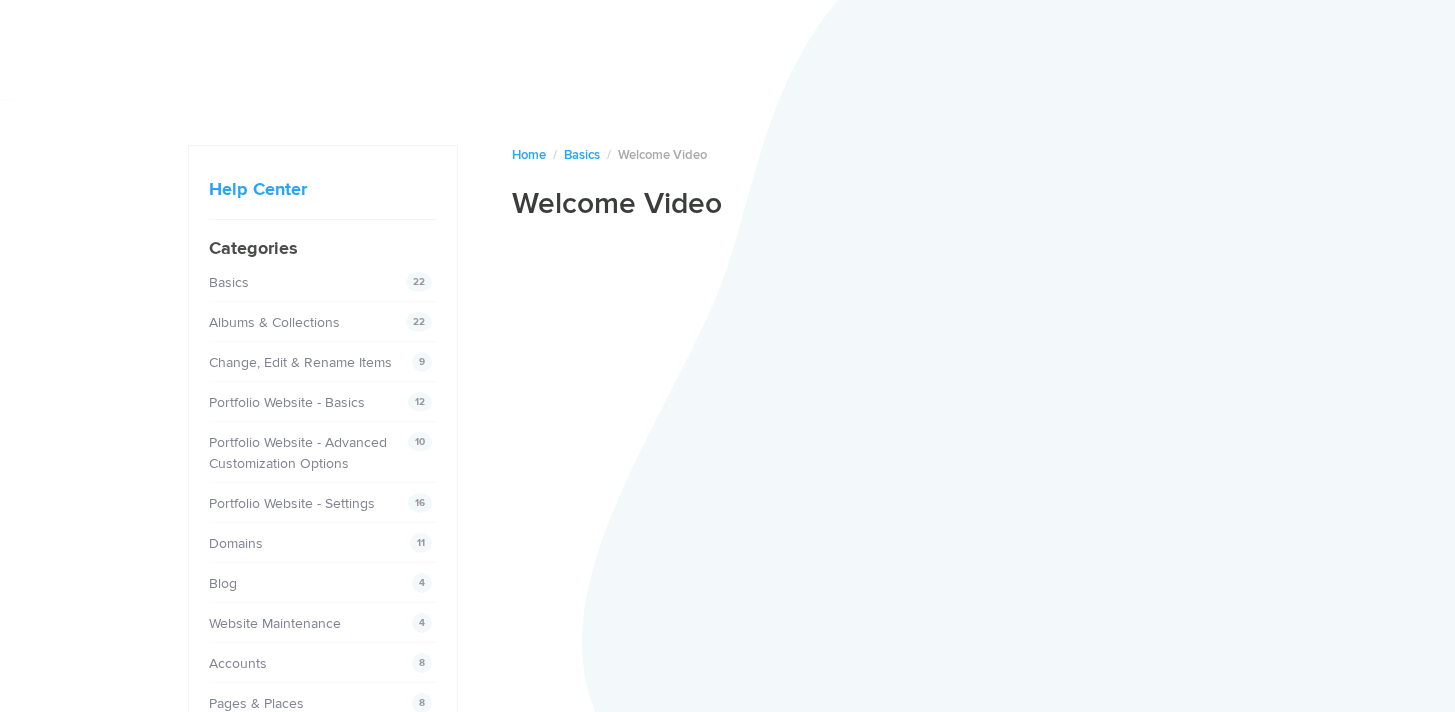 scroll, scrollTop: 0, scrollLeft: 0, axis: both 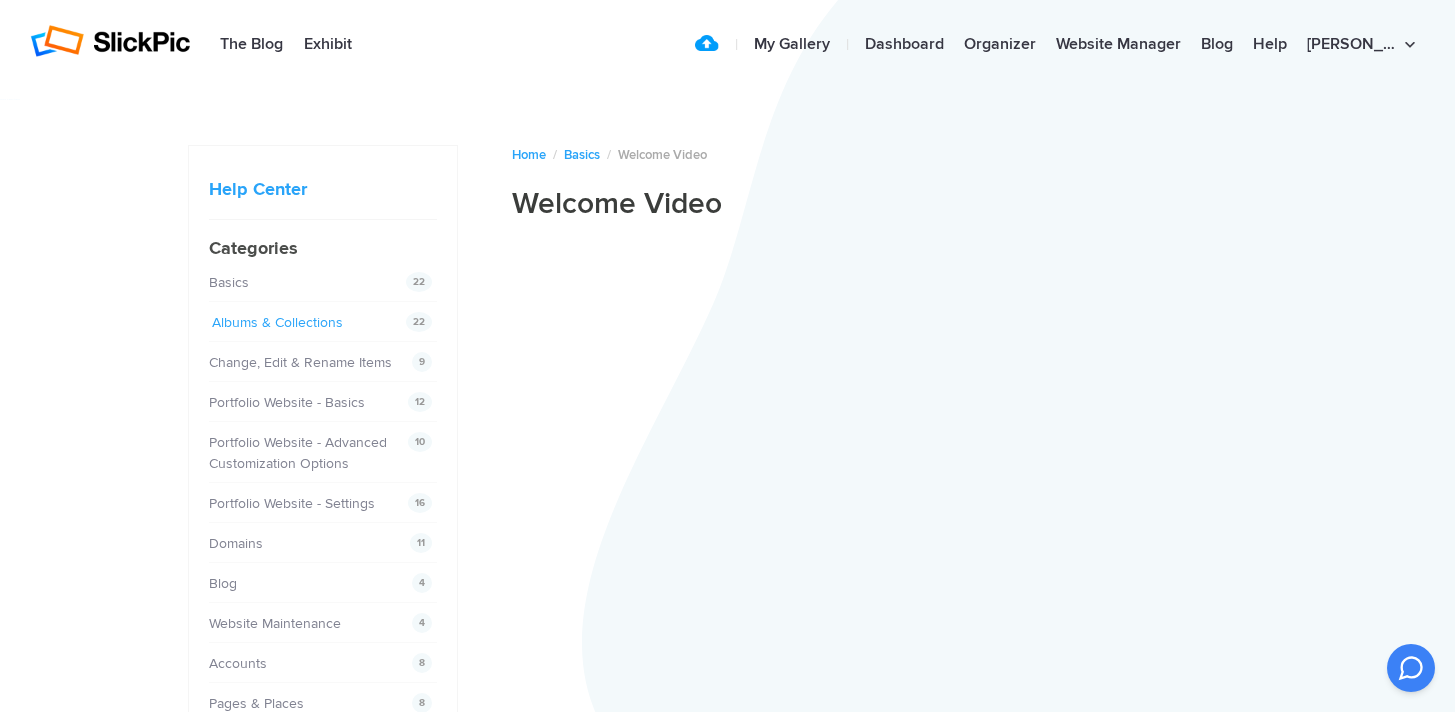 click on "Albums & Collections" at bounding box center (277, 322) 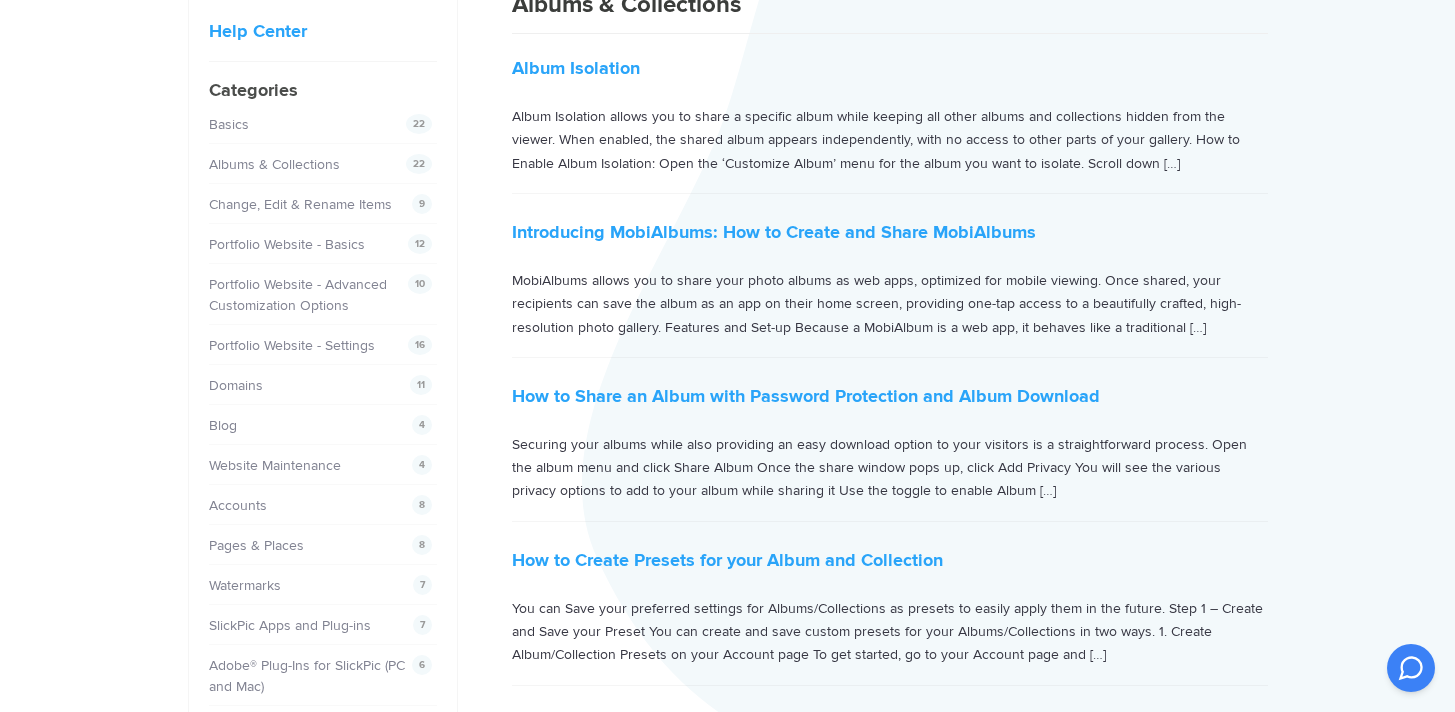 scroll, scrollTop: 0, scrollLeft: 0, axis: both 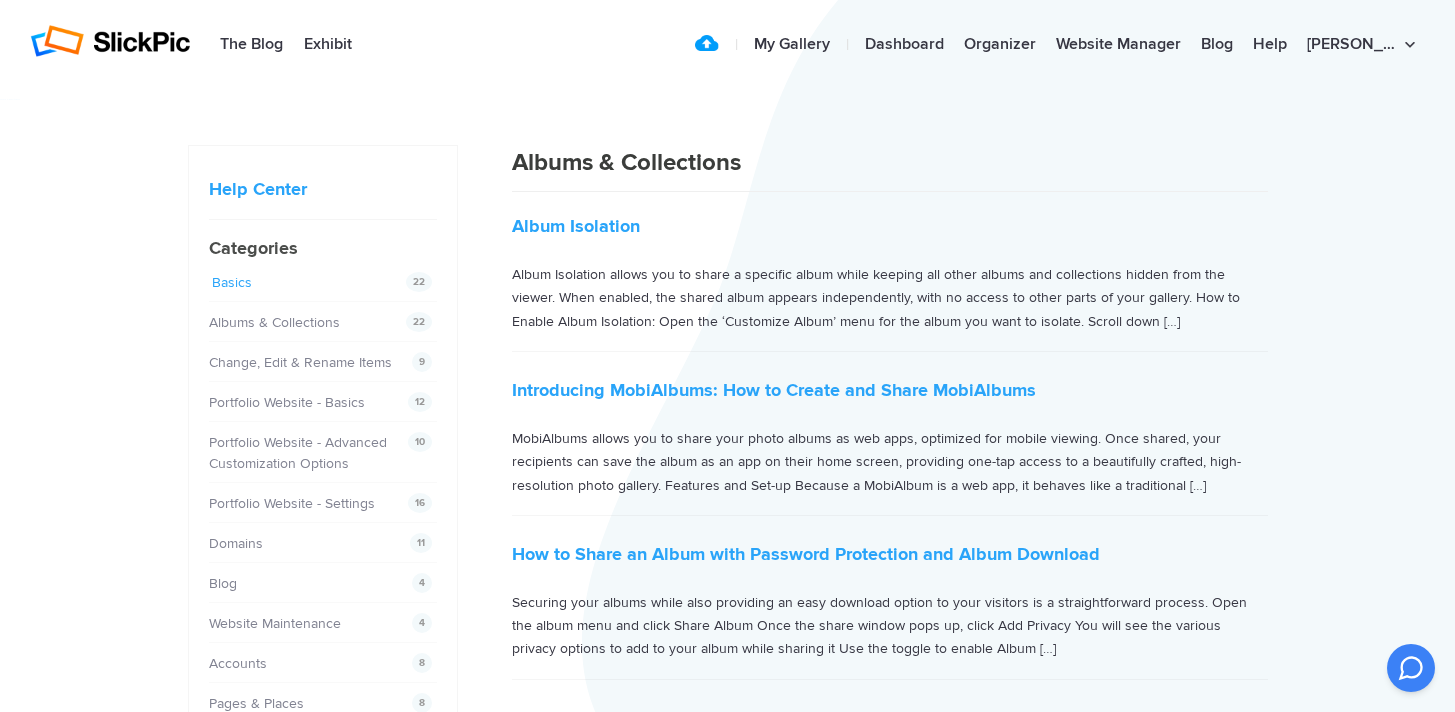 click on "Basics" at bounding box center (232, 282) 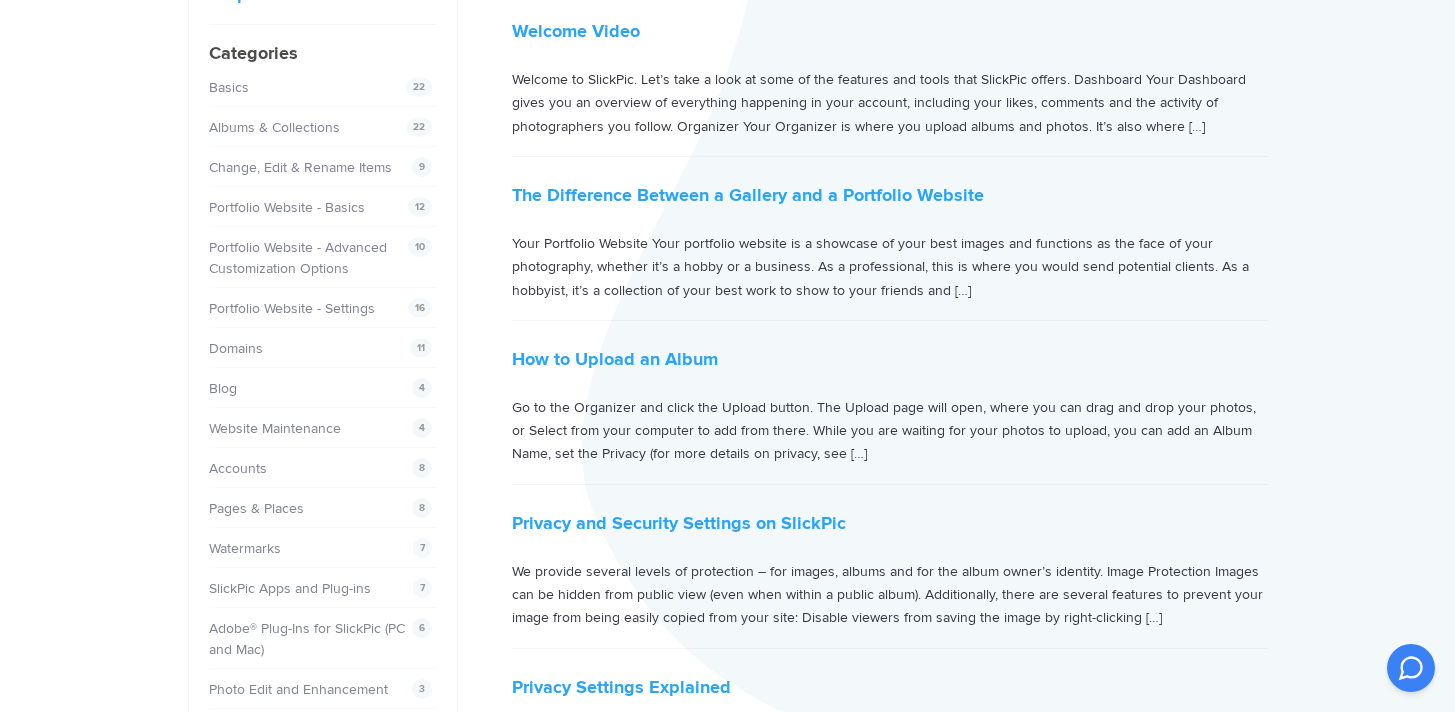 scroll, scrollTop: 203, scrollLeft: 0, axis: vertical 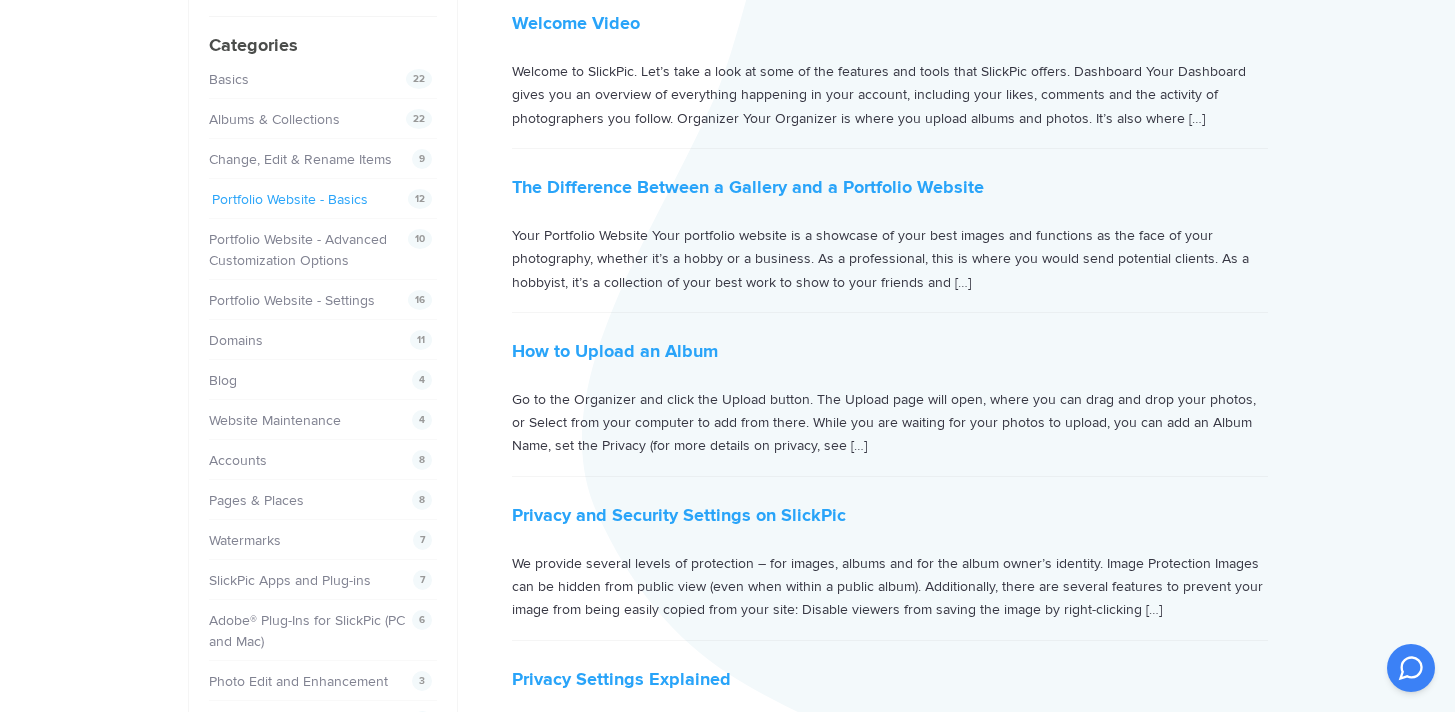 click on "Portfolio Website - Basics" at bounding box center (290, 199) 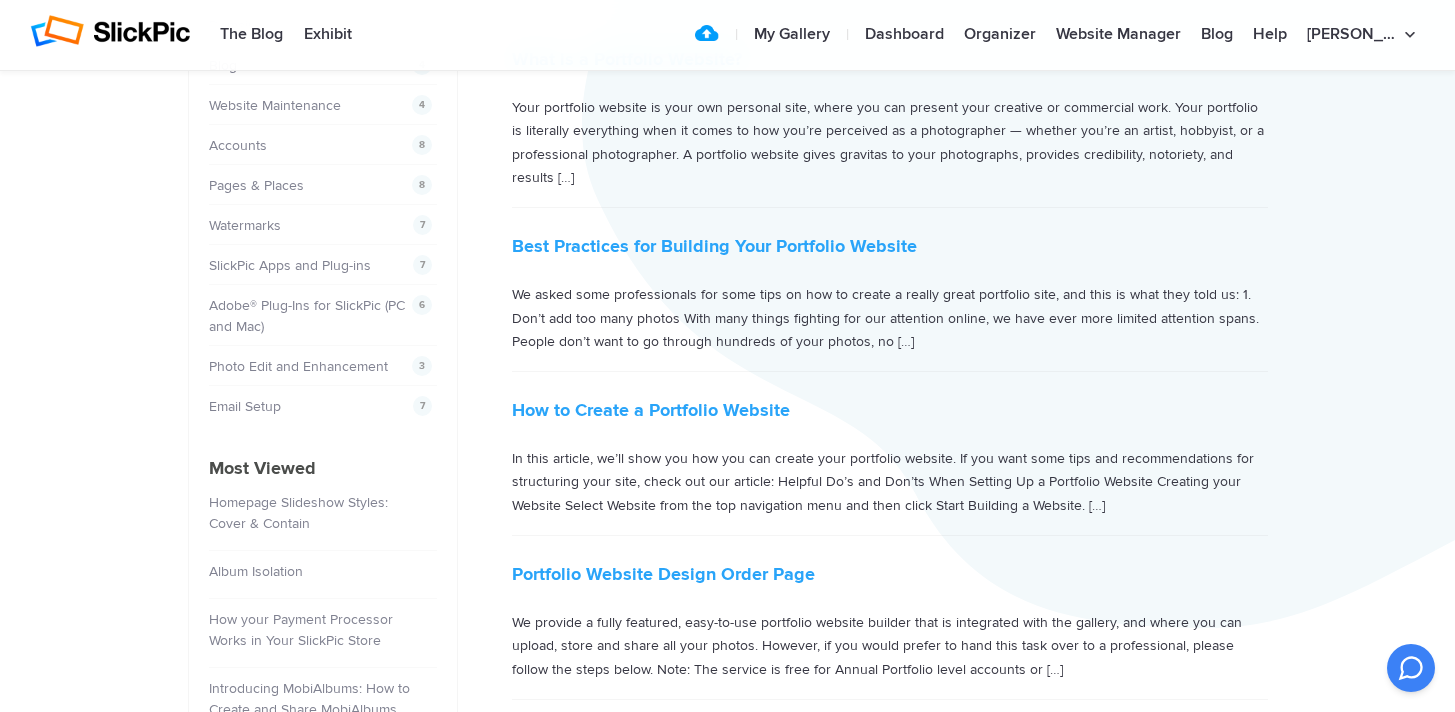 scroll, scrollTop: 0, scrollLeft: 0, axis: both 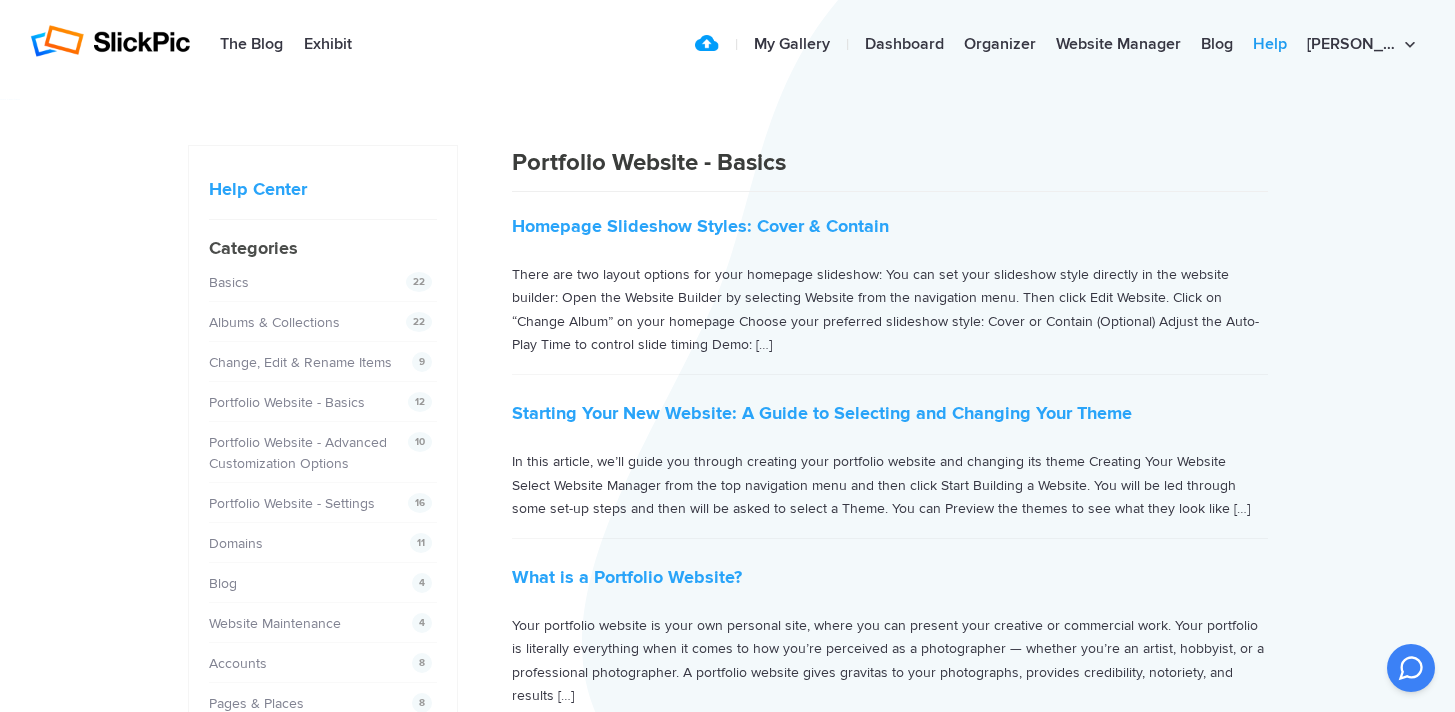 click on "Help" at bounding box center [1270, 45] 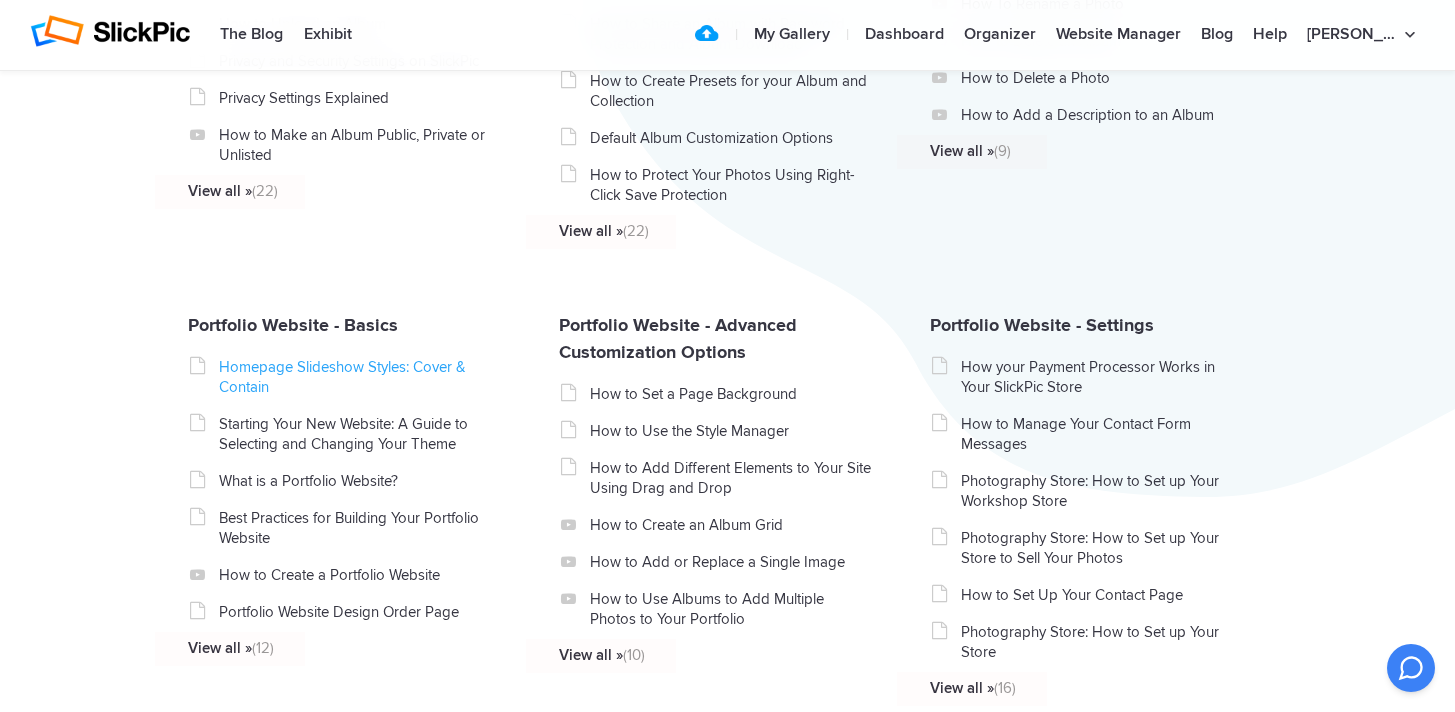 scroll, scrollTop: 655, scrollLeft: 0, axis: vertical 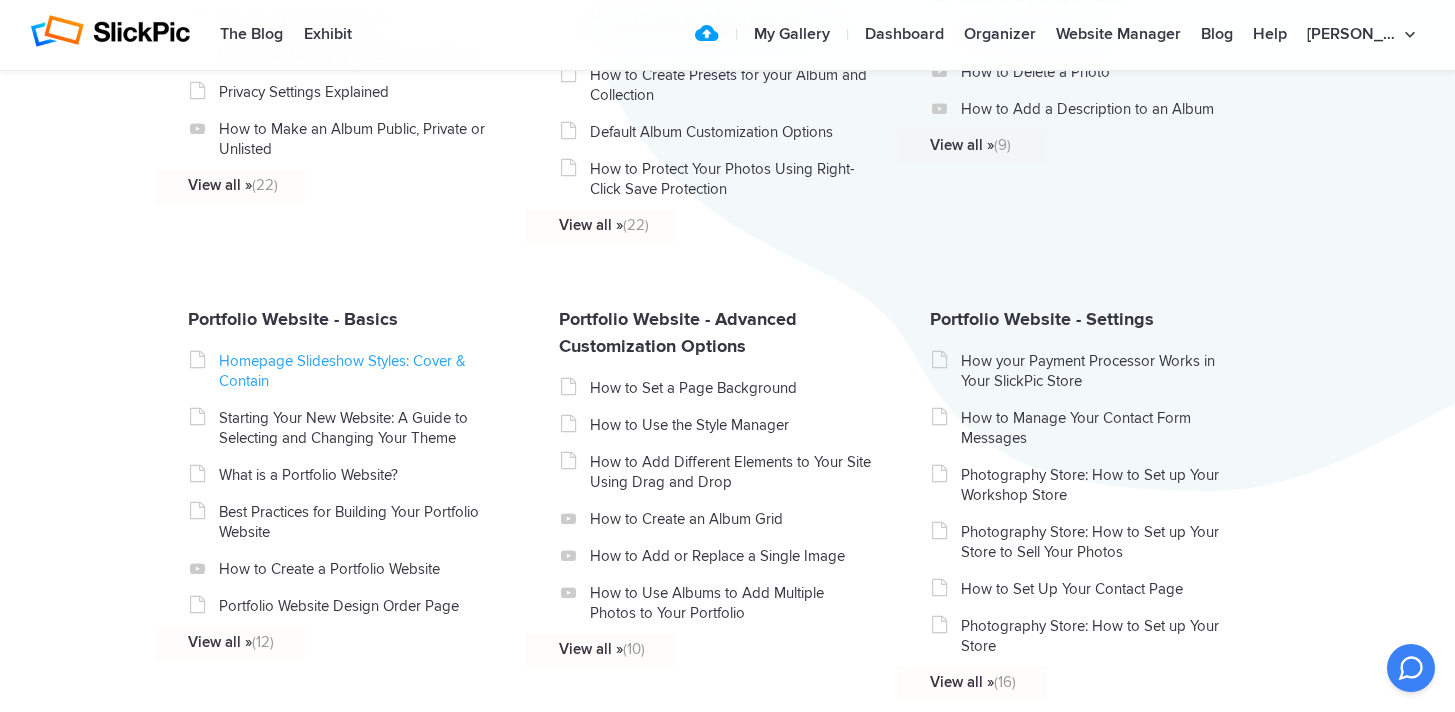 click on "Homepage Slideshow Styles: Cover & Contain" at bounding box center (360, 371) 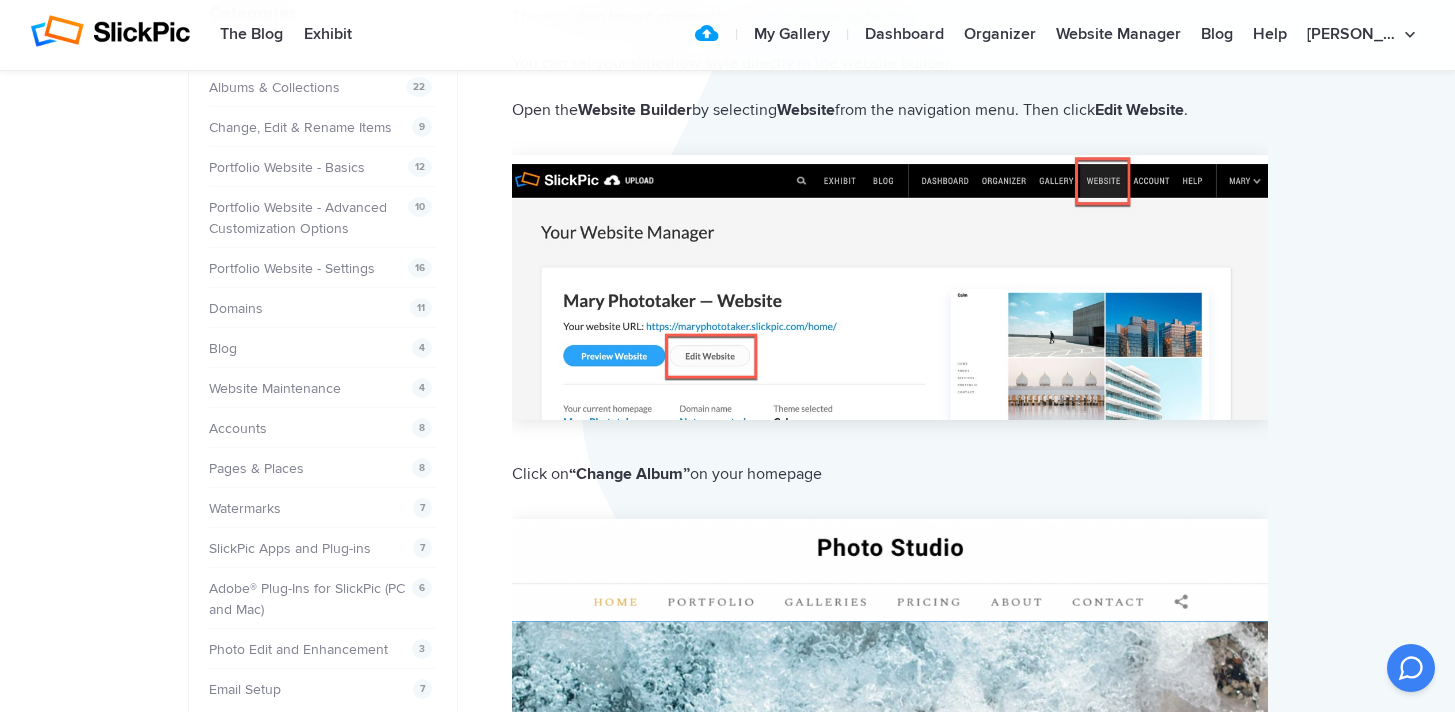 scroll, scrollTop: 0, scrollLeft: 0, axis: both 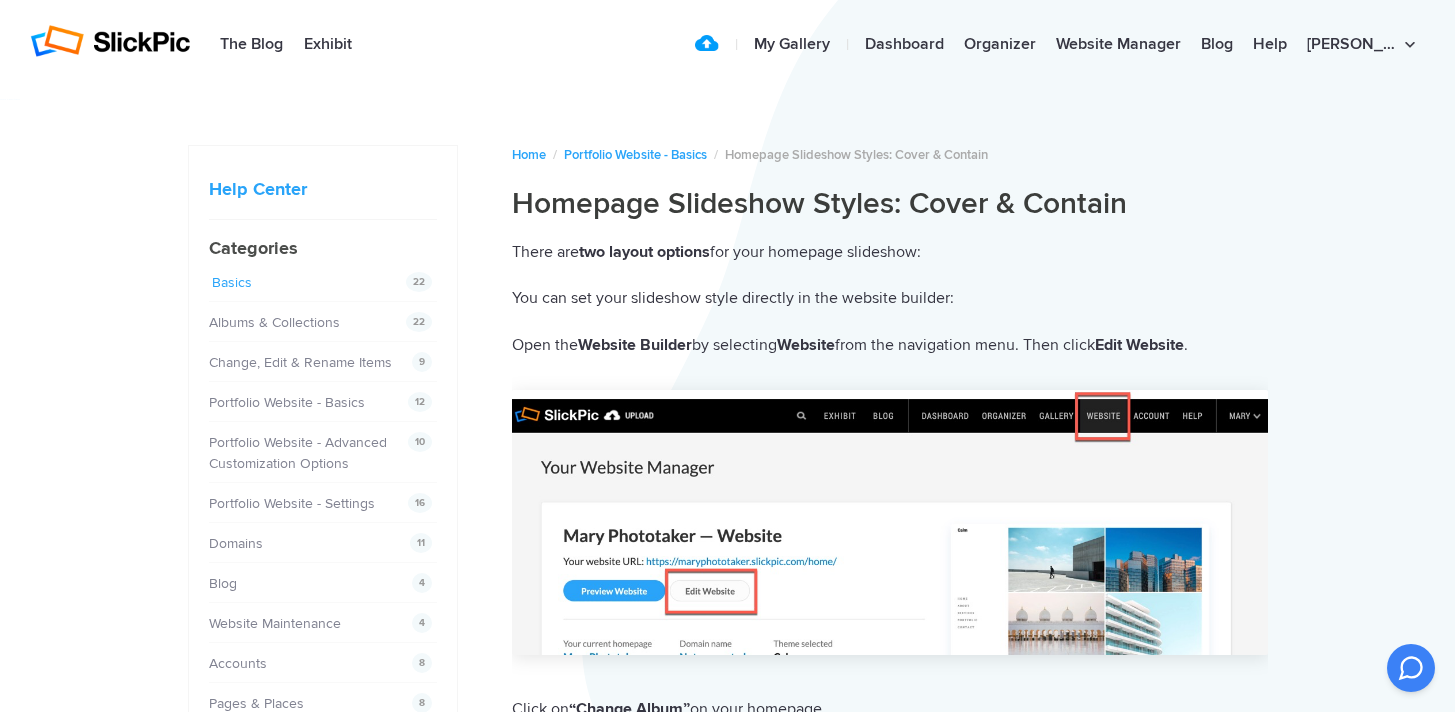 click on "Basics" at bounding box center (232, 282) 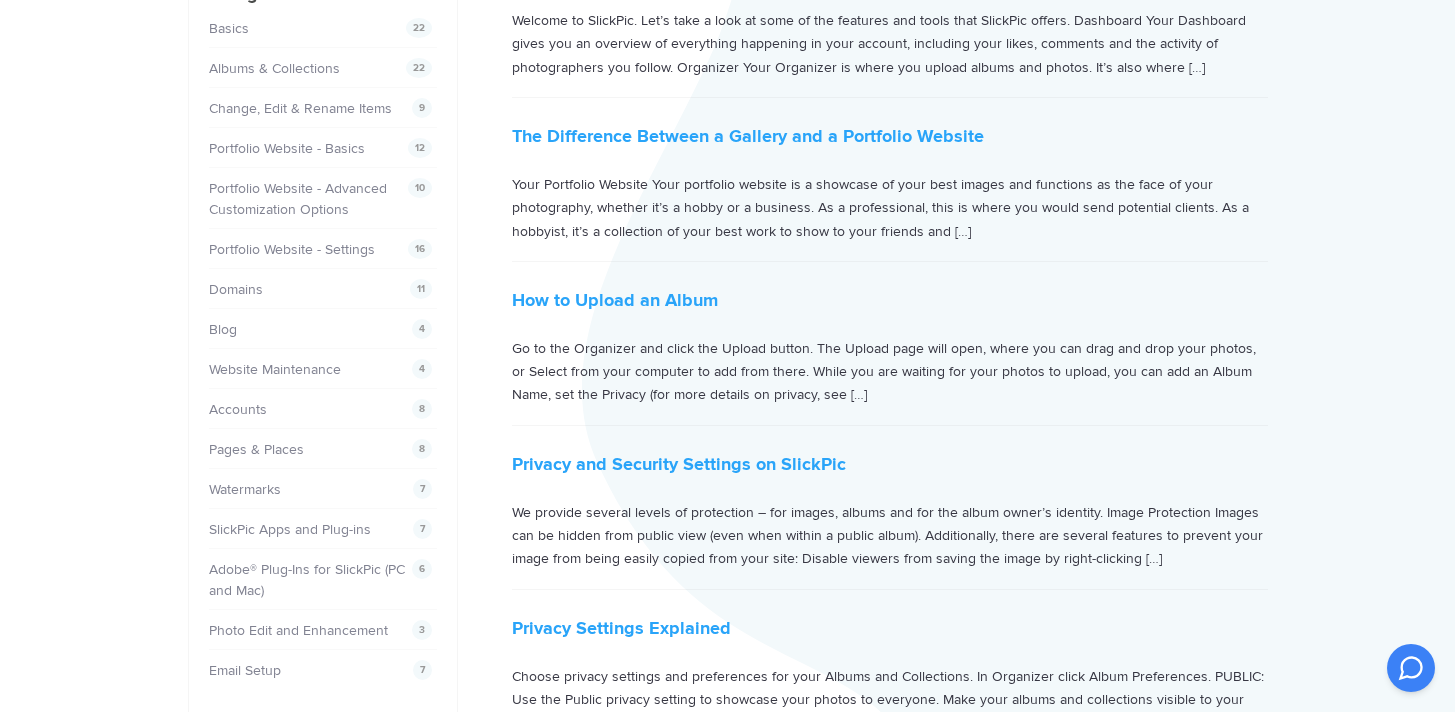 scroll, scrollTop: 282, scrollLeft: 0, axis: vertical 